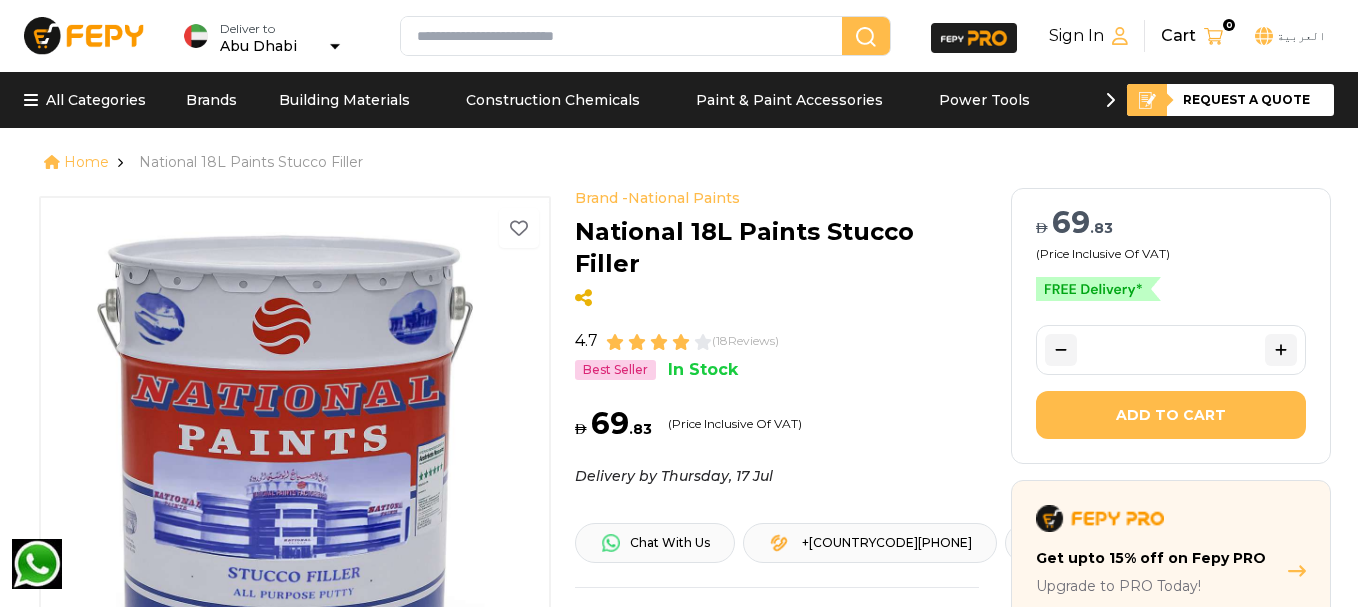 scroll, scrollTop: 0, scrollLeft: 0, axis: both 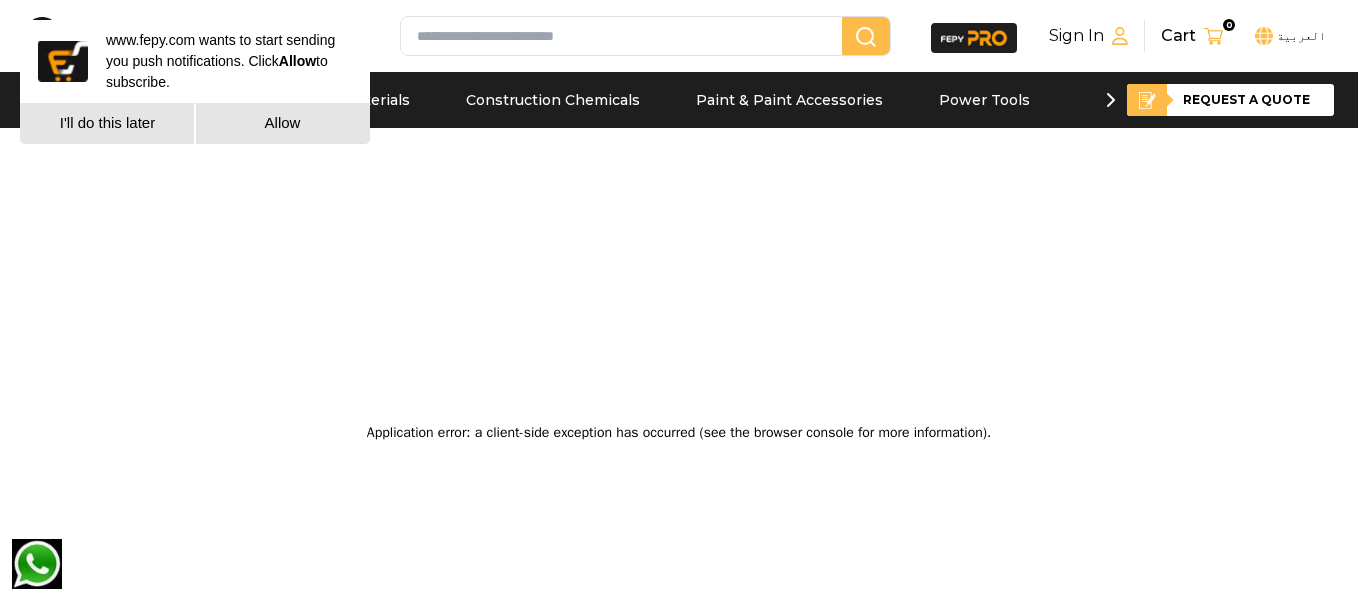 click on "I'll do this later" at bounding box center (107, 123) 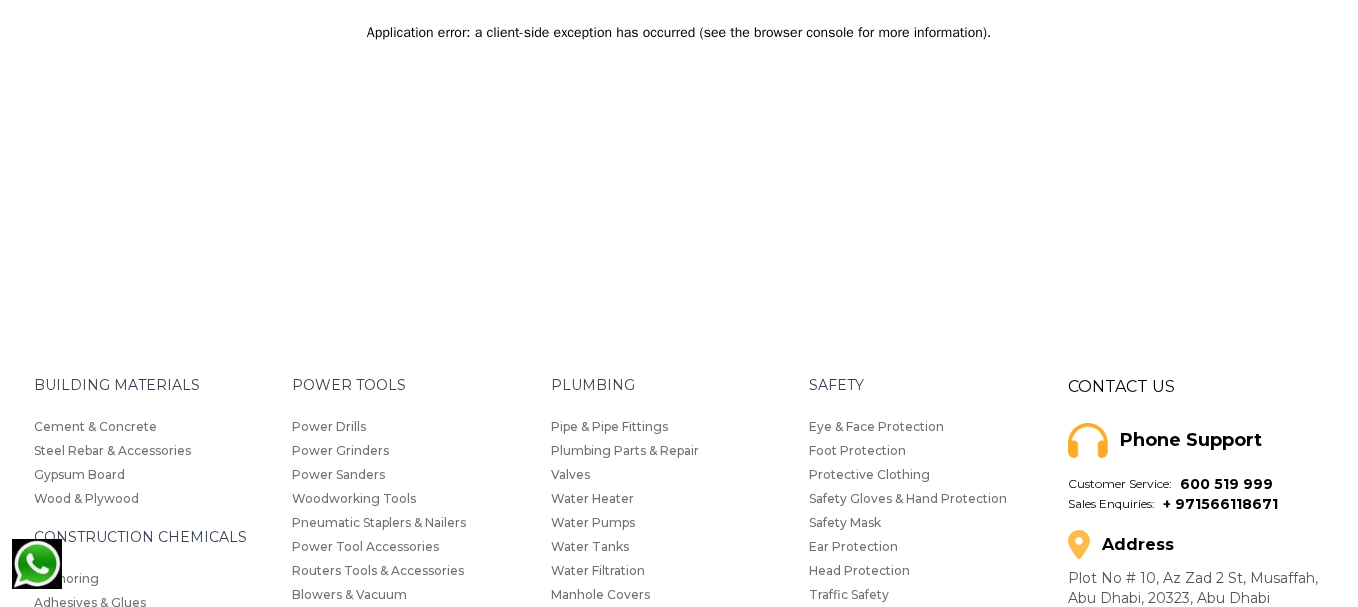 scroll, scrollTop: 0, scrollLeft: 0, axis: both 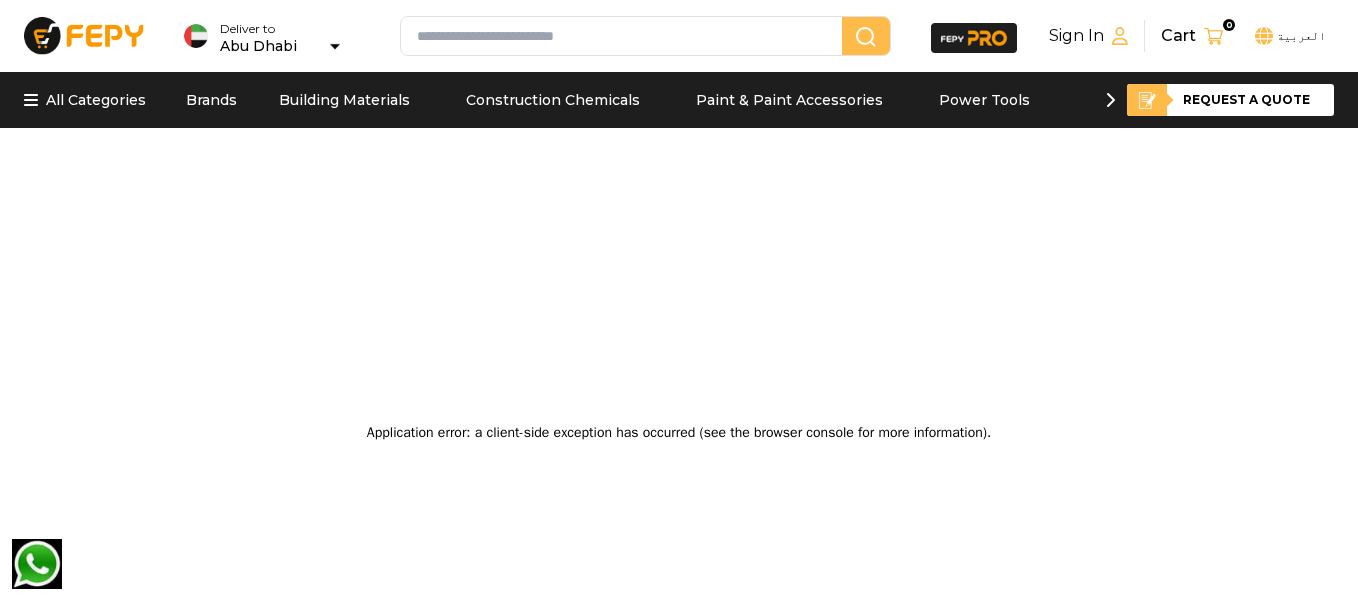 click on "Application error: a client-side exception has occurred (see the browser console for more information) ." at bounding box center [679, 433] 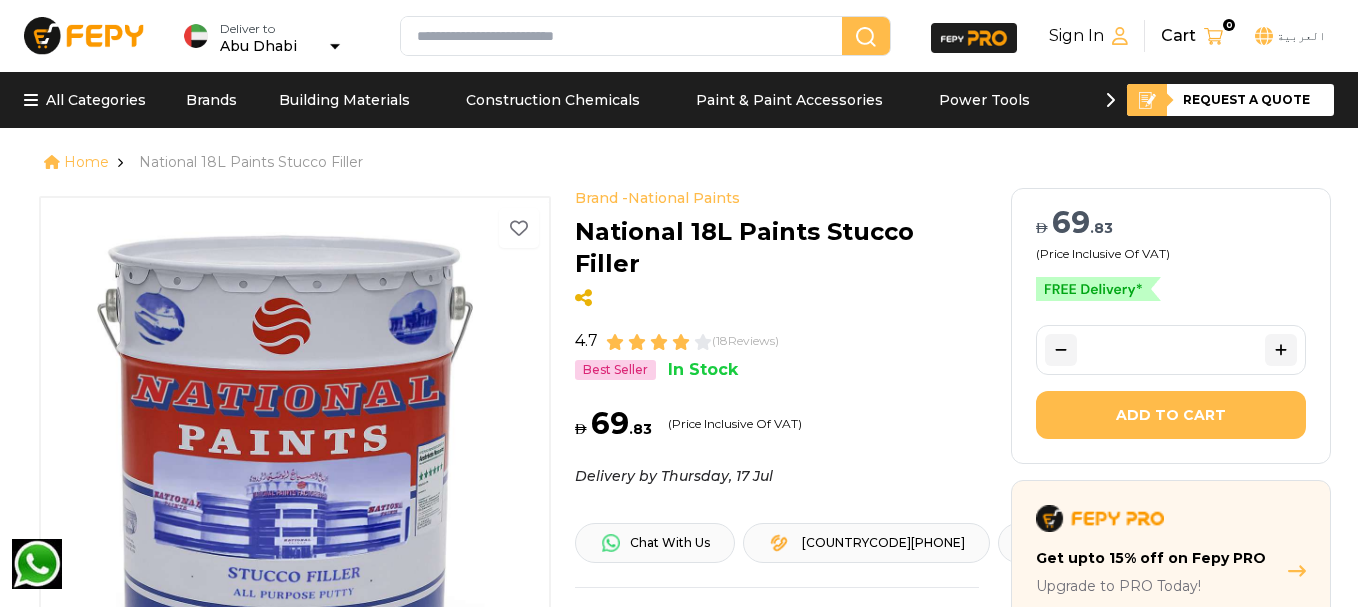 scroll, scrollTop: 0, scrollLeft: 0, axis: both 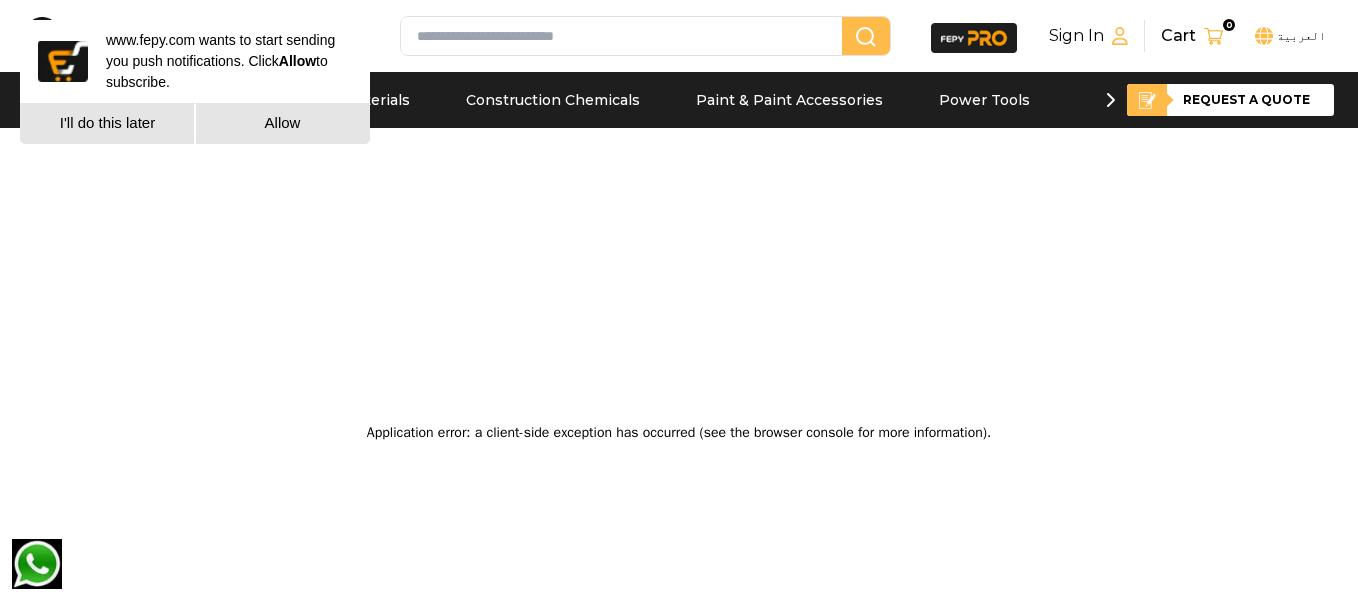 click on "Allow" at bounding box center (282, 123) 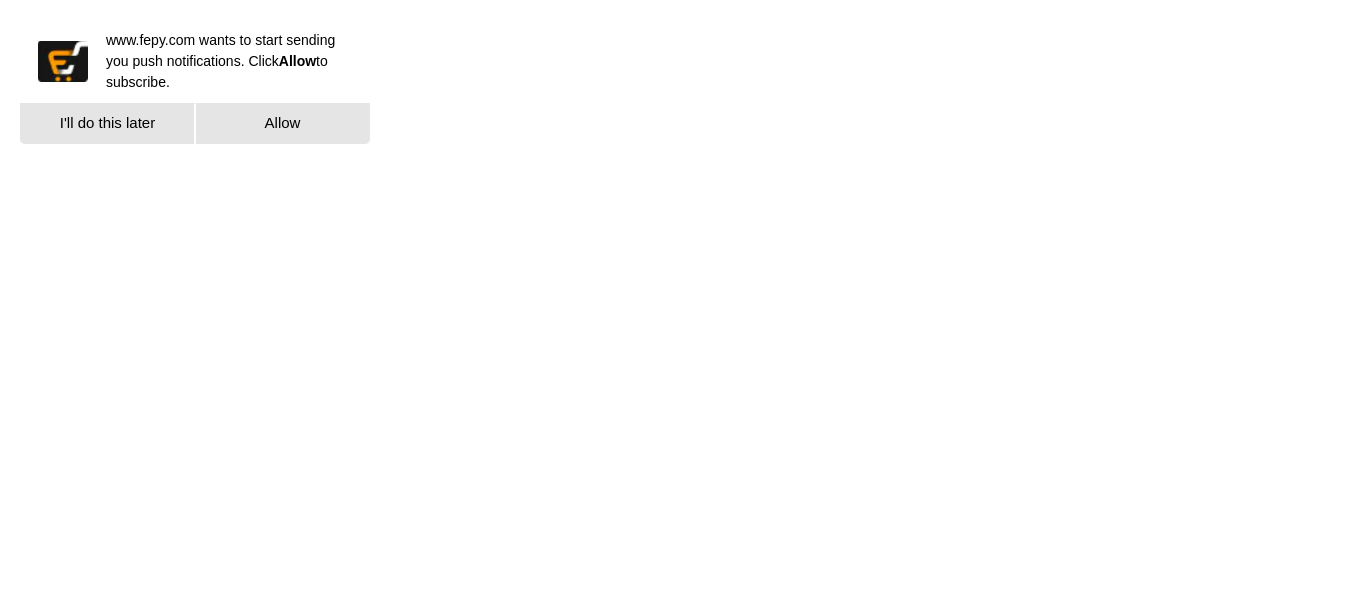 scroll, scrollTop: 0, scrollLeft: 0, axis: both 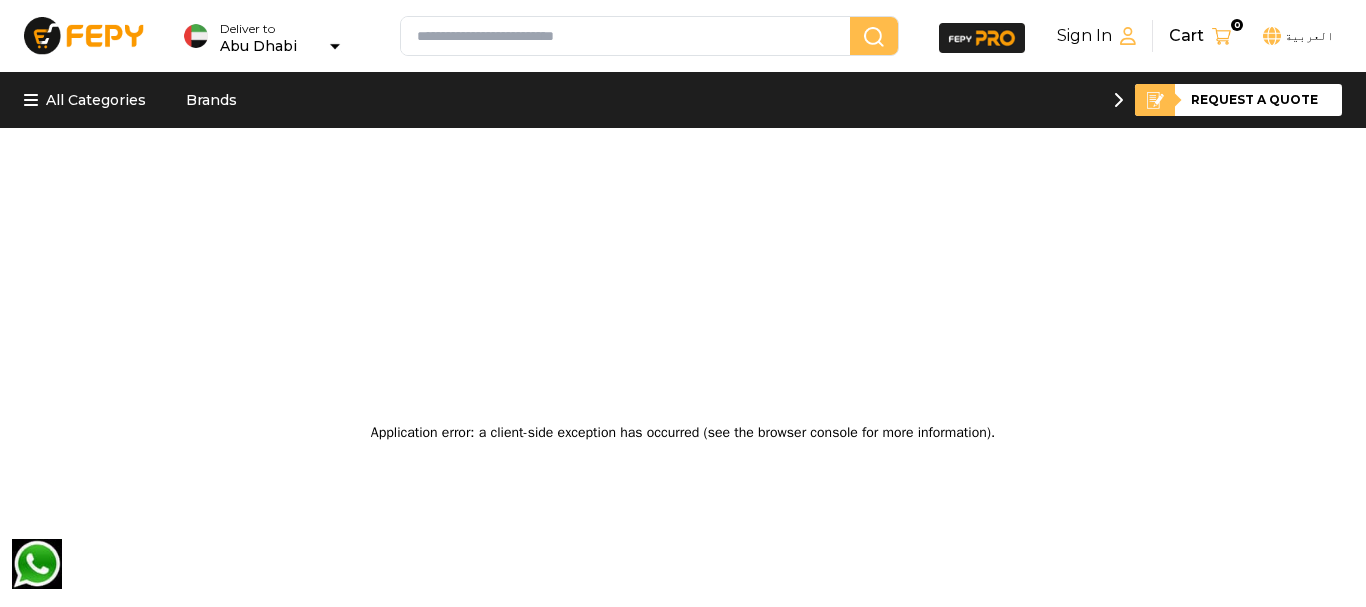 click on "My Shopping Cart  ( 0 ) Cart Subtotal: AED 0 . 00 Go to Cart  Proceed To Checkout Home Categories Request Quote Account 0 Cart Deliver to [CITY] Deliver to [CITY] Deliver to [CITY] العربية Sign In Cart 0 العربية What are you looking for... Deliver to [CITY] Sign In Cart 0 العربية All Categories Brands Request a quote Application error: a client-side exception has occurred (see the browser console for more information) . BUILDING MATERIALS Cement & Concrete Steel Rebar & Accessories Gypsum Board Wood & Plywood CONSTRUCTION CHEMICALS Anchoring Adhesives & Glues Admixtures Concrete Repair Fillers & Repairs Sealants Tile Fixing & Tile Grouting Waterproofing PAINT & PAINT ACCESSORIES Paint Paint Accessories POWER TOOLS Power Drills Power Grinders Power Sanders Woodworking Tools Pneumatic Staplers & Nailers Power Tool Accessories Routers Tools & Accessories Blowers & Vacuum Multi Tools Polishing and Buffing Tools Power Saws SANITARY WARE Mixer Tap Bath Accessories Shower PLUMBING" at bounding box center (683, 303) 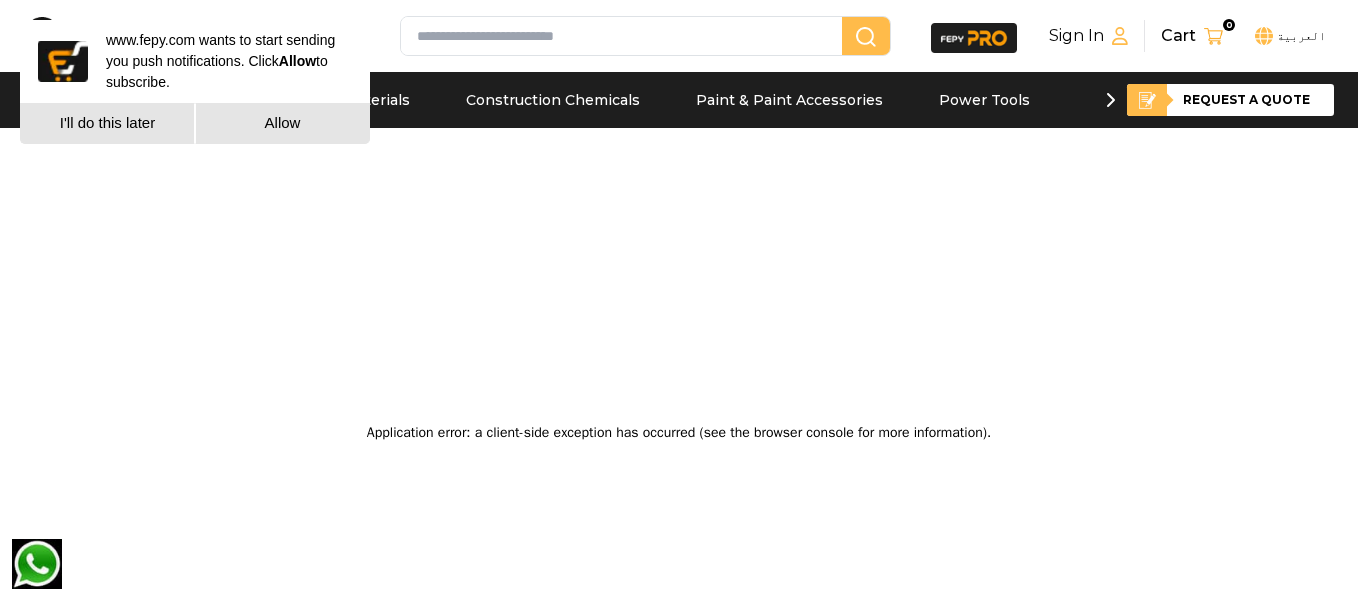 scroll, scrollTop: 0, scrollLeft: 0, axis: both 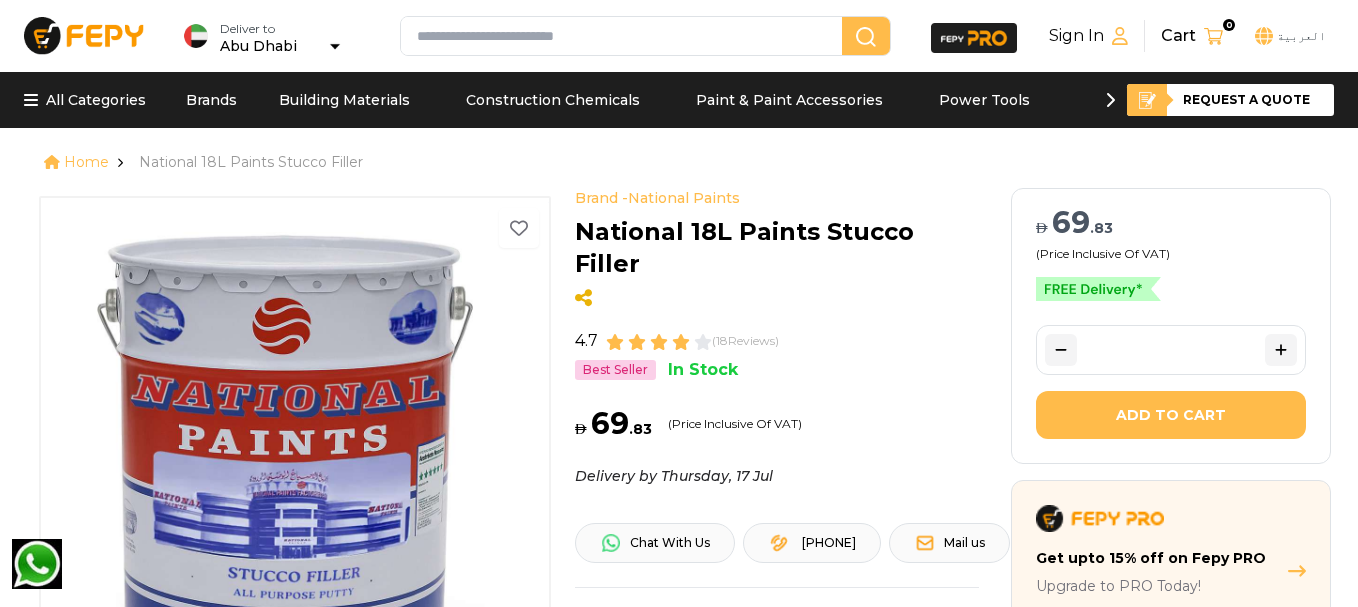 click on "Brand -  National Paints 18   Reviews Best Seller In Stock   1 2   Brand -  National Paints National 18L Paints Stucco Filler 4.7   ( 18  Reviews) Best Seller In Stock AED 69 . 83  (Price Inclusive Of VAT) Delivery by   Thursday, 17 Jul   Security &   Privacy Secure   Payments 24/7 Online   Support Chat With Us +971566118671 Mail us Delivery by  Fepy Competitive  Price Easy return  & refund Free Delivery  above 50  AED   Easy pay 4 interest free installments of   AED     16.63   Learn More About this item • Made of quality materials for superior performance • Fast drying, easy to apply 18l bucket • Suitable for use on a variety of surfaces including brick, block, and masonry • Ready to use with a smooth, durable, and long-lasting finish" at bounding box center (509, 610) 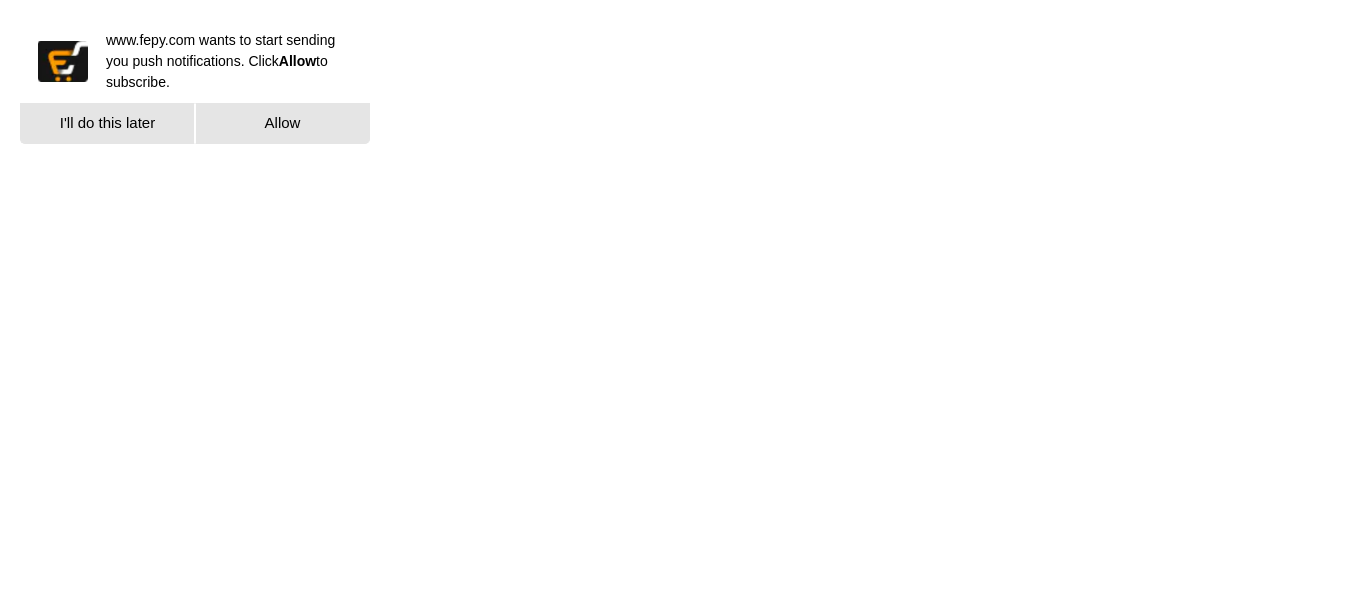 scroll, scrollTop: 0, scrollLeft: 0, axis: both 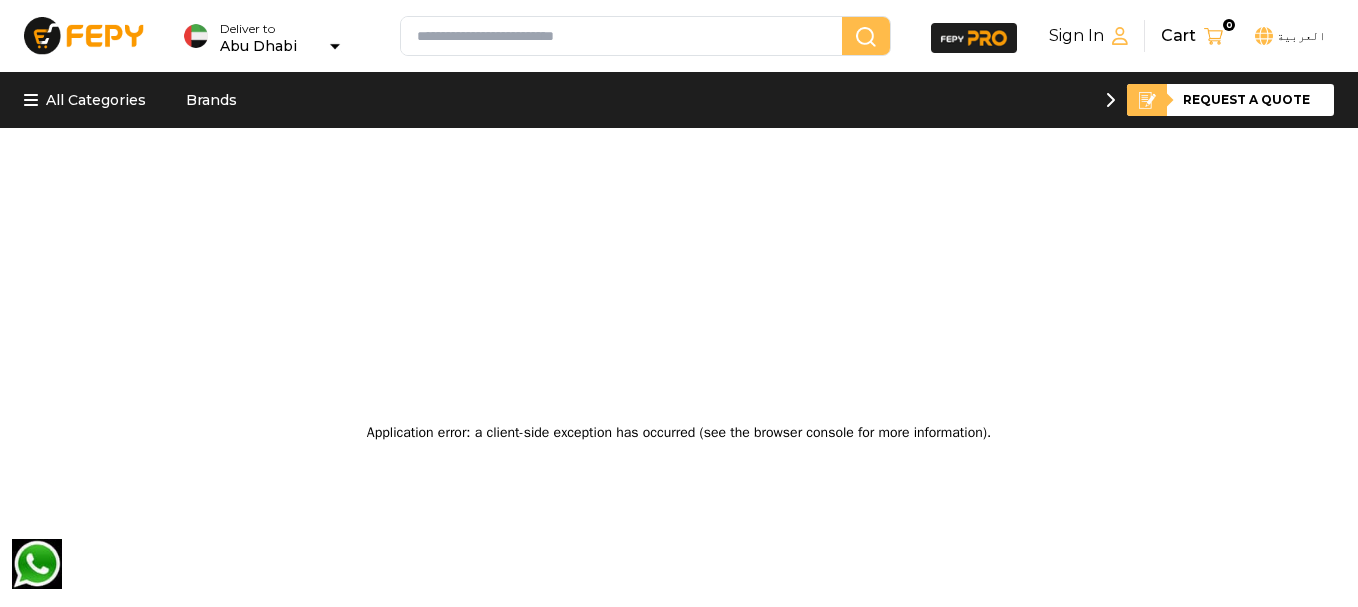 click on "Application error: a client-side exception has occurred (see the browser console for more information) ." at bounding box center (679, 431) 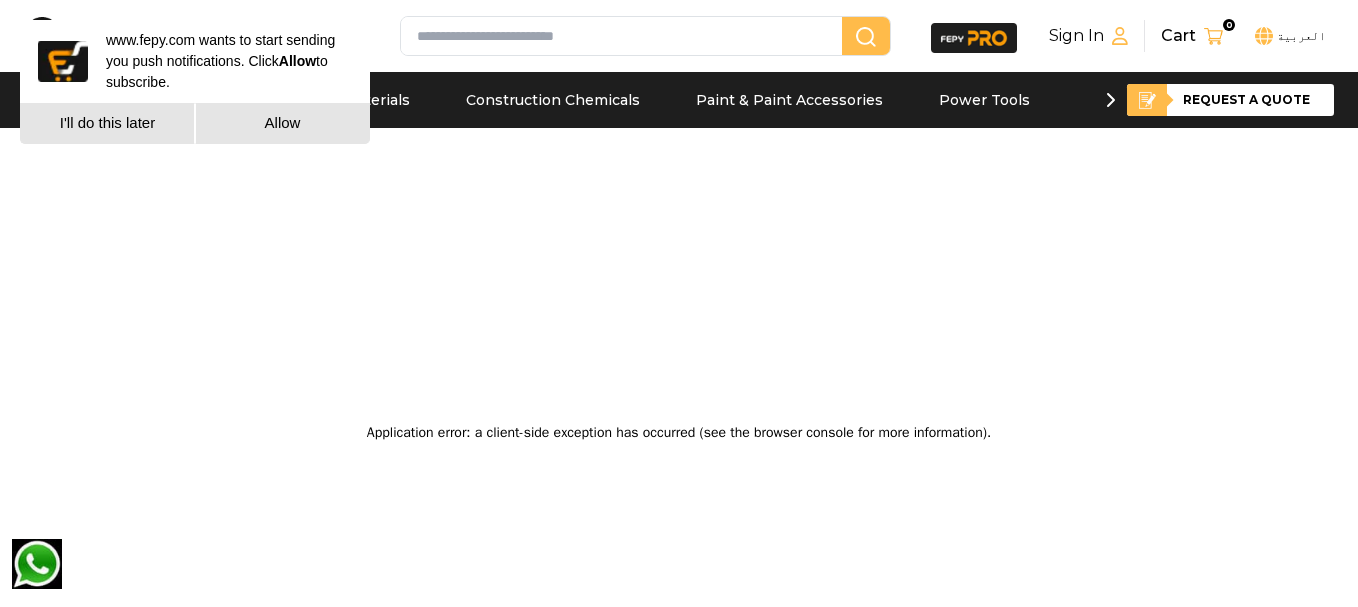 scroll, scrollTop: 0, scrollLeft: 0, axis: both 